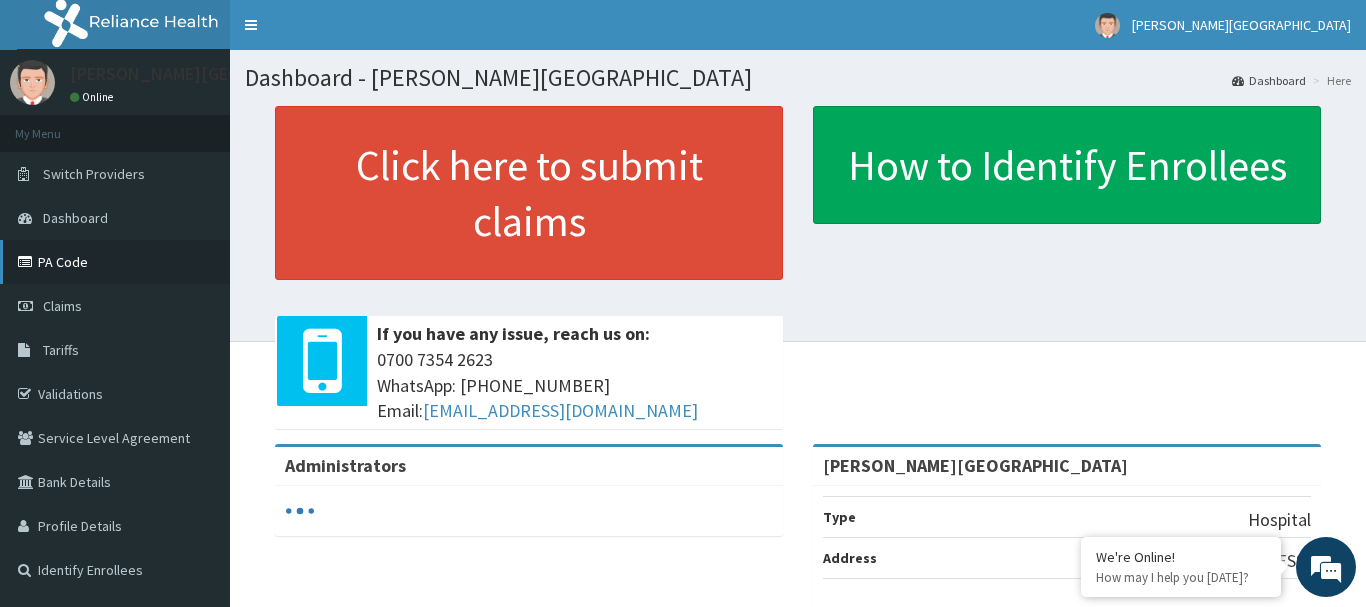 scroll, scrollTop: 0, scrollLeft: 0, axis: both 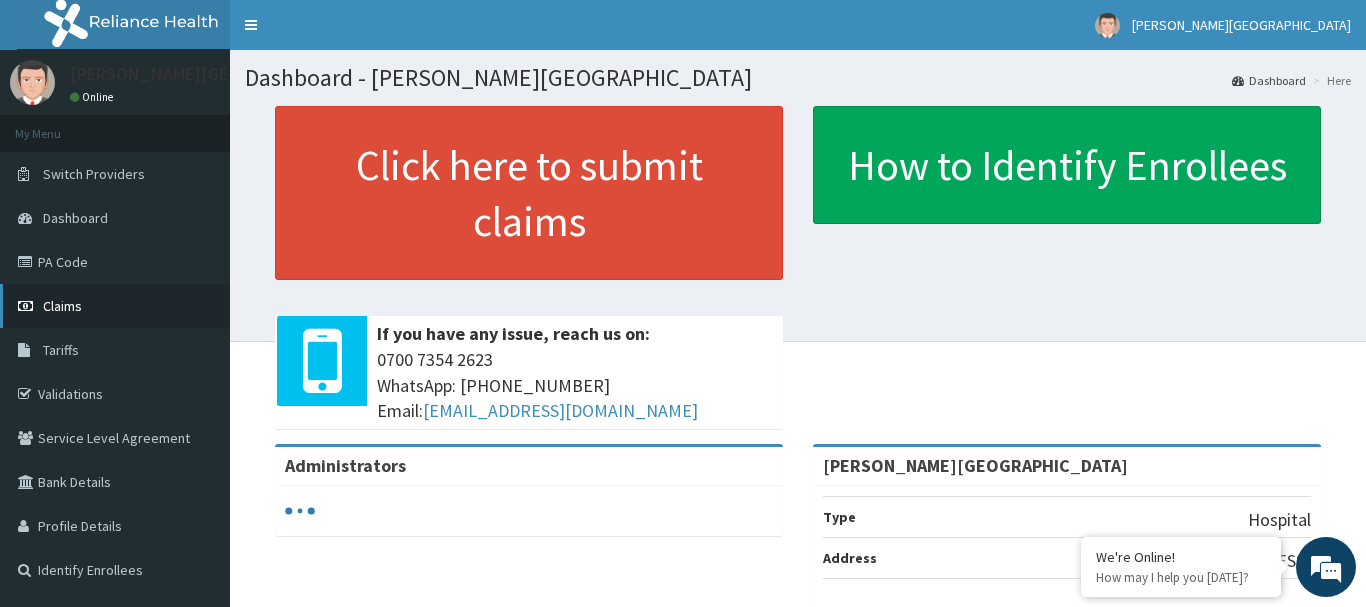 click on "Claims" at bounding box center [62, 306] 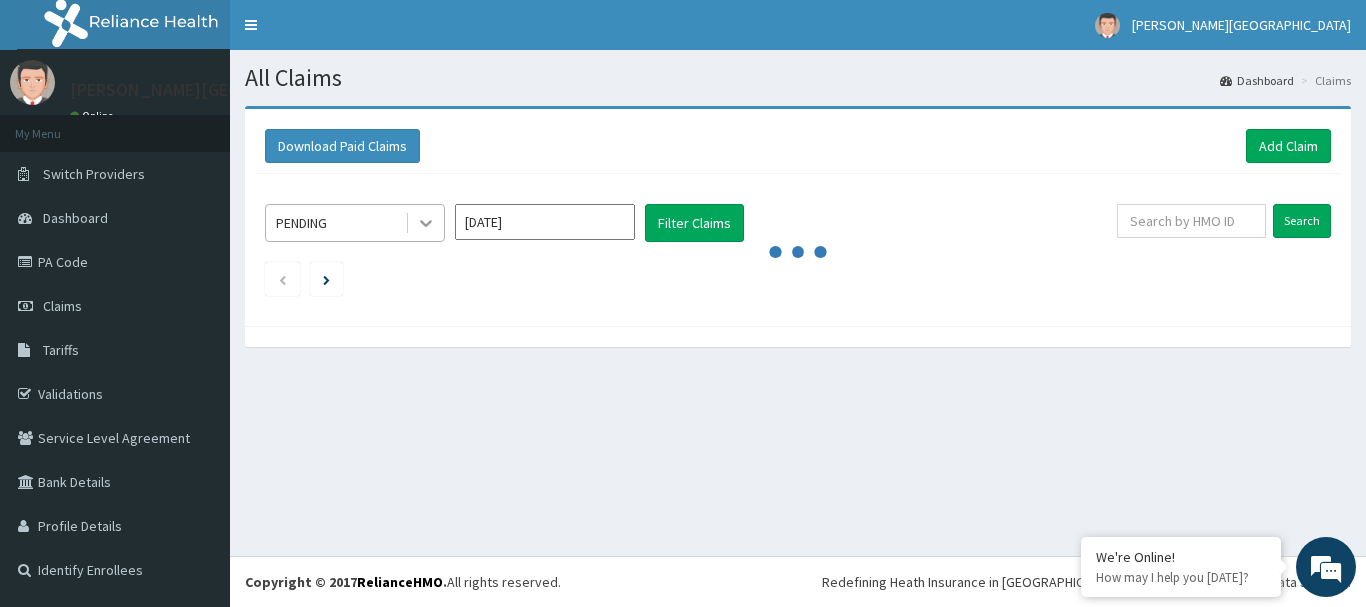 scroll, scrollTop: 0, scrollLeft: 0, axis: both 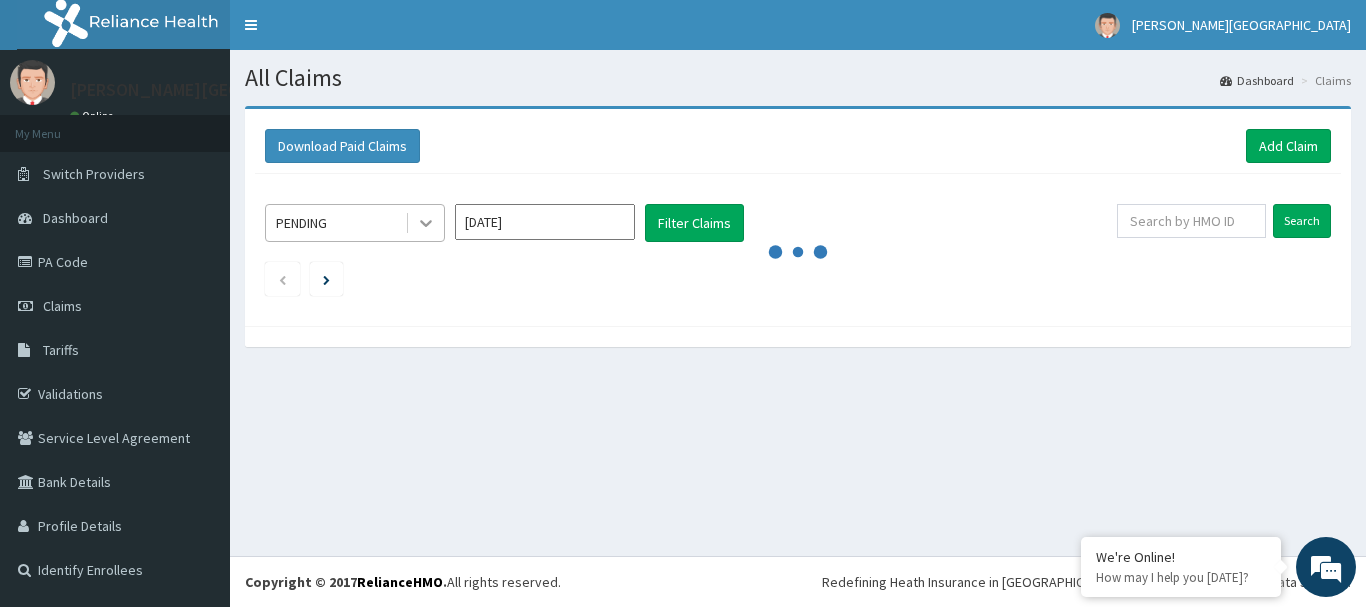 click 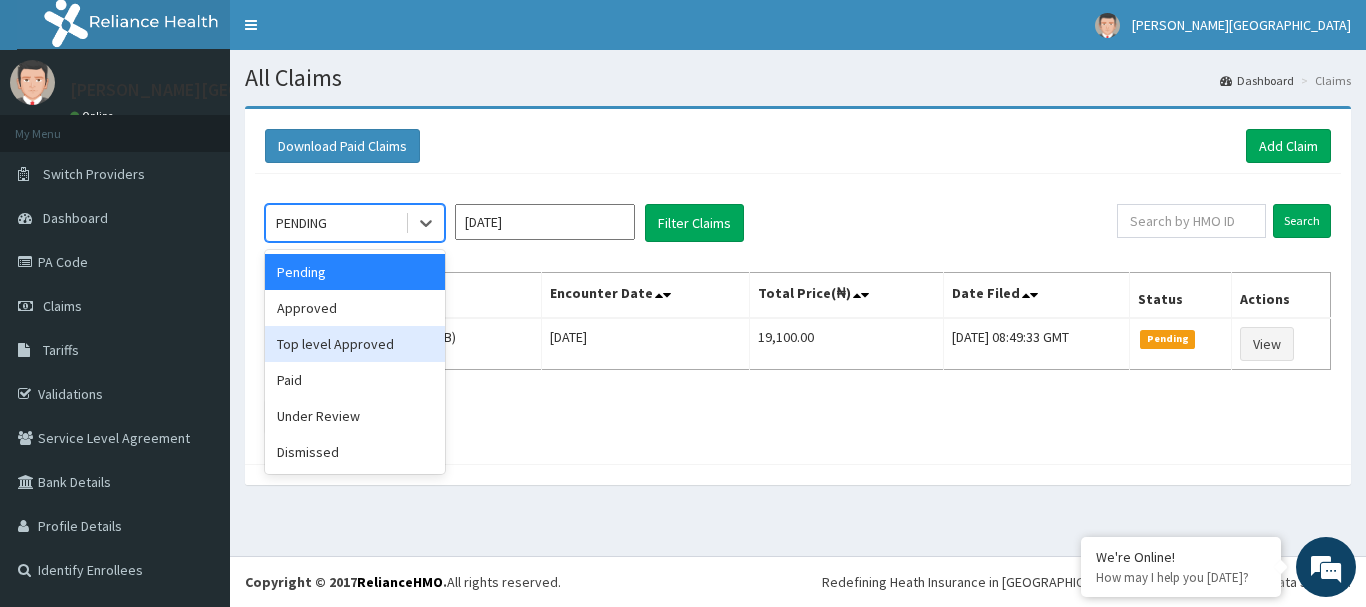 click on "Top level Approved" at bounding box center (355, 344) 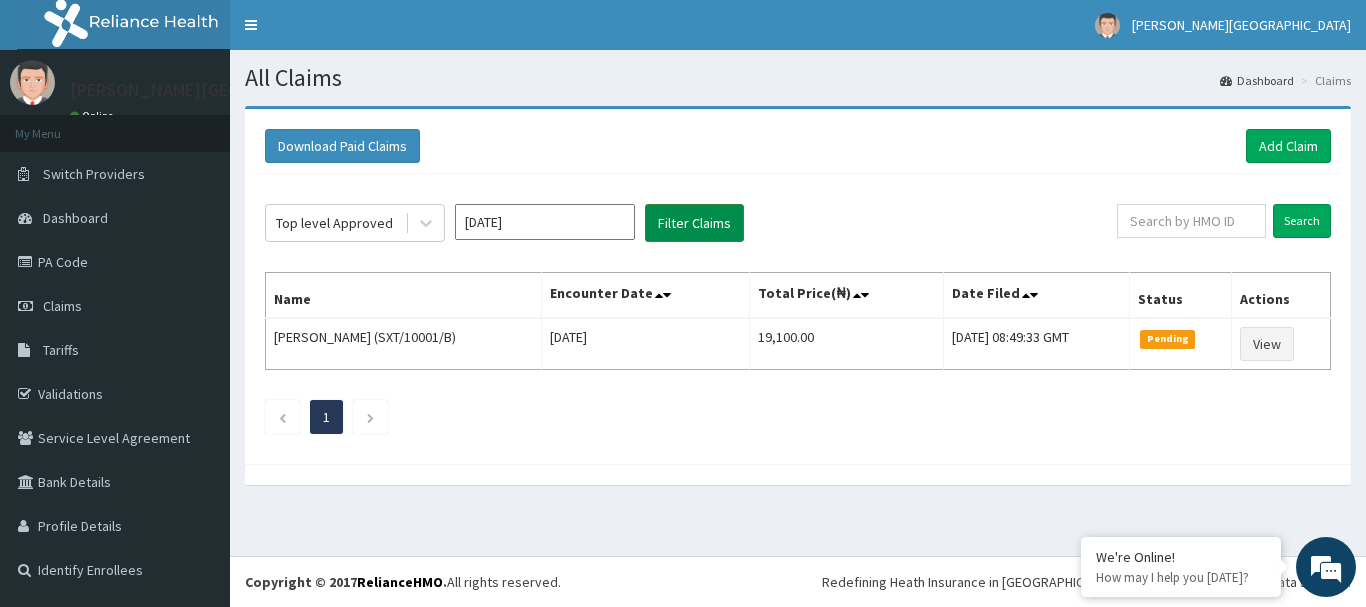 click on "Filter Claims" at bounding box center (694, 223) 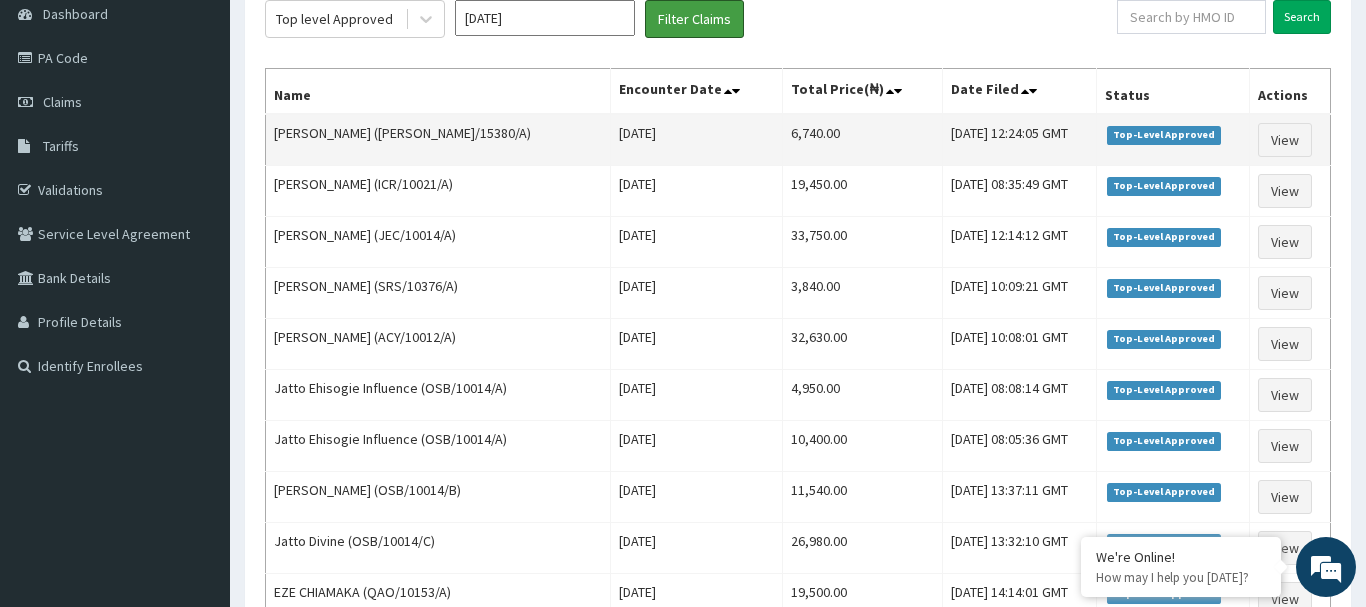 scroll, scrollTop: 306, scrollLeft: 0, axis: vertical 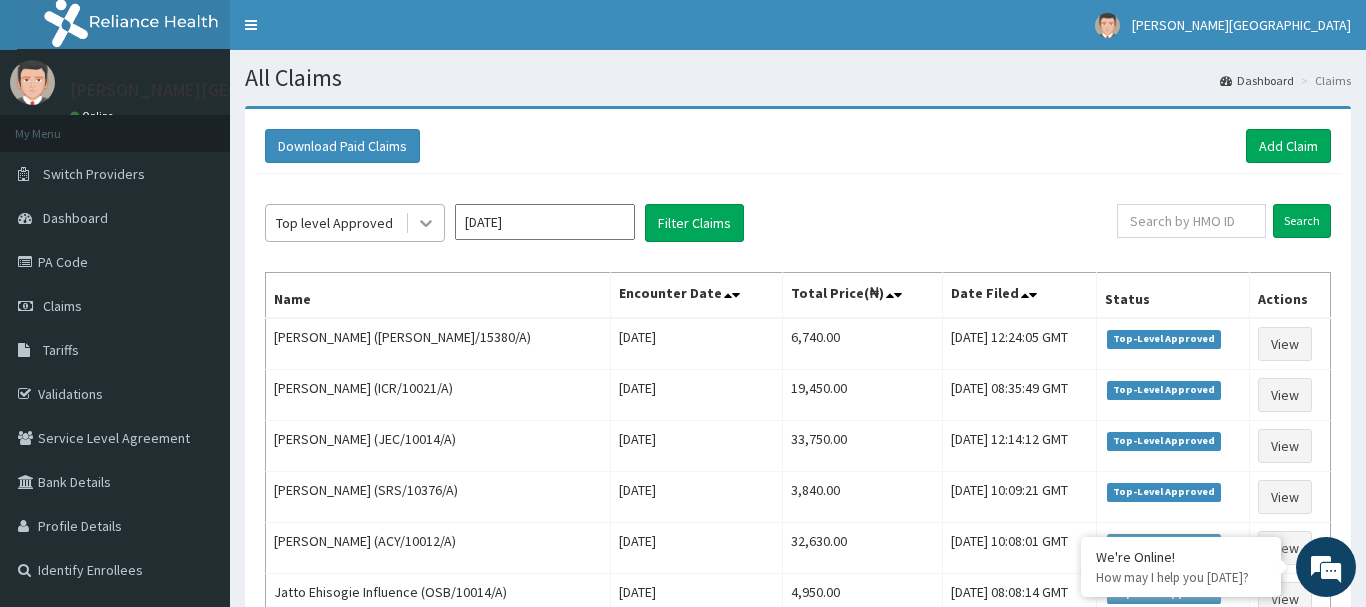 click 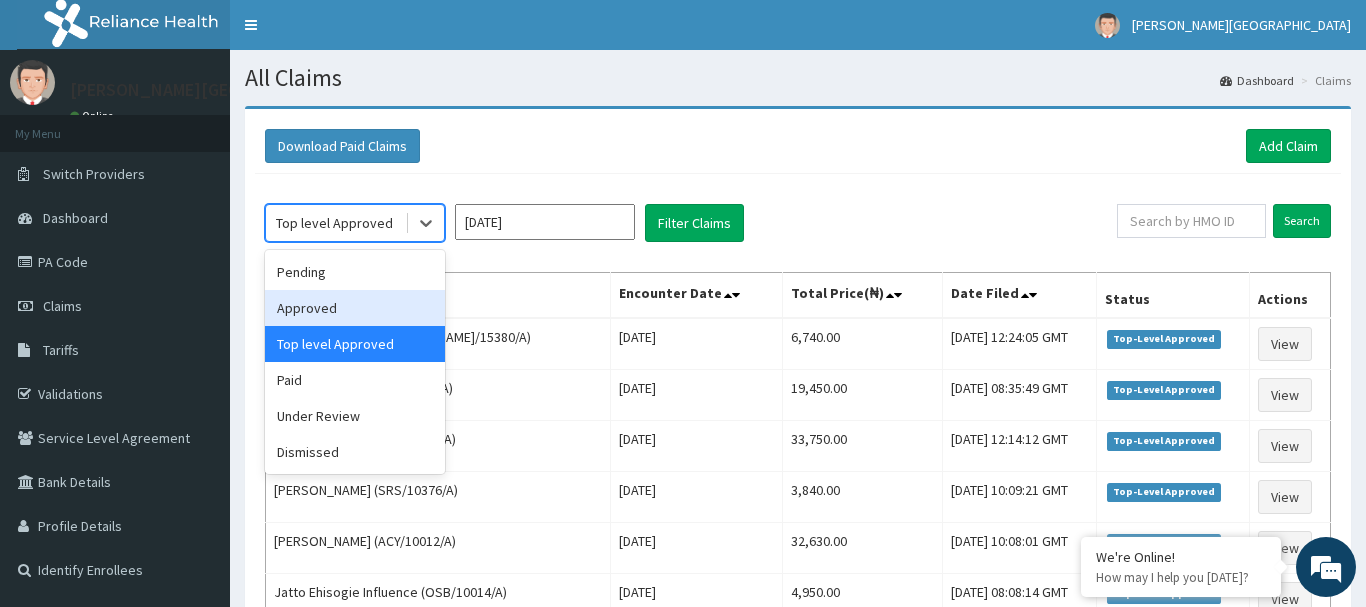 click on "Approved" at bounding box center (355, 308) 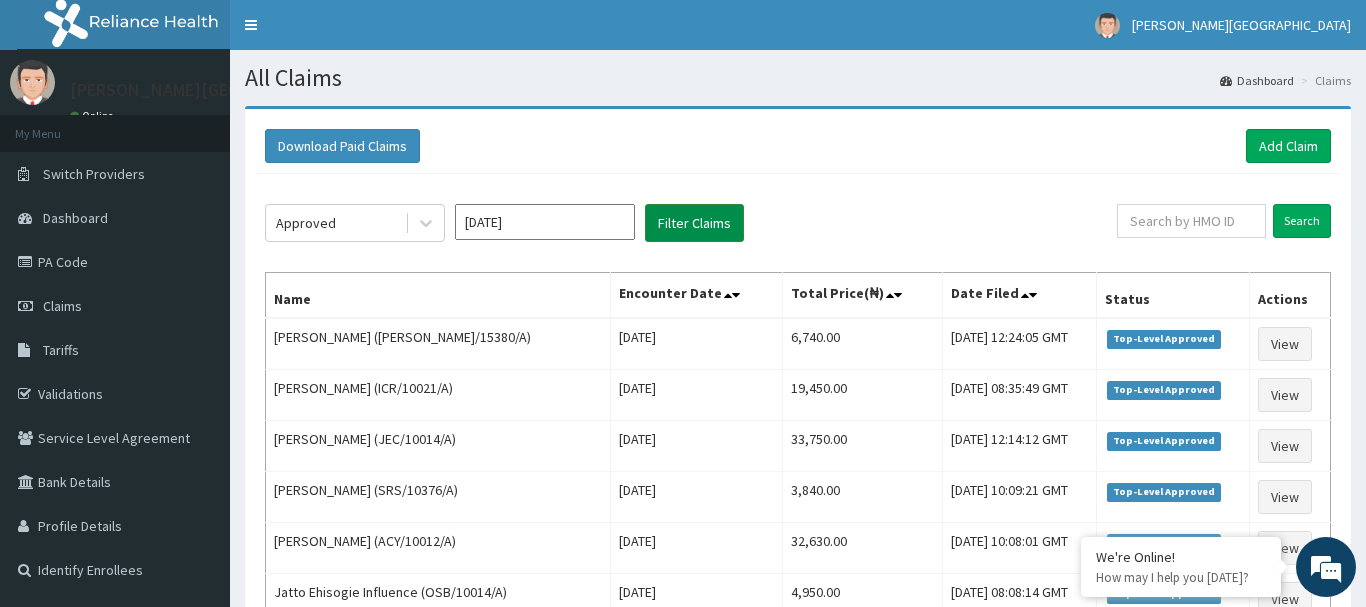 click on "Filter Claims" at bounding box center (694, 223) 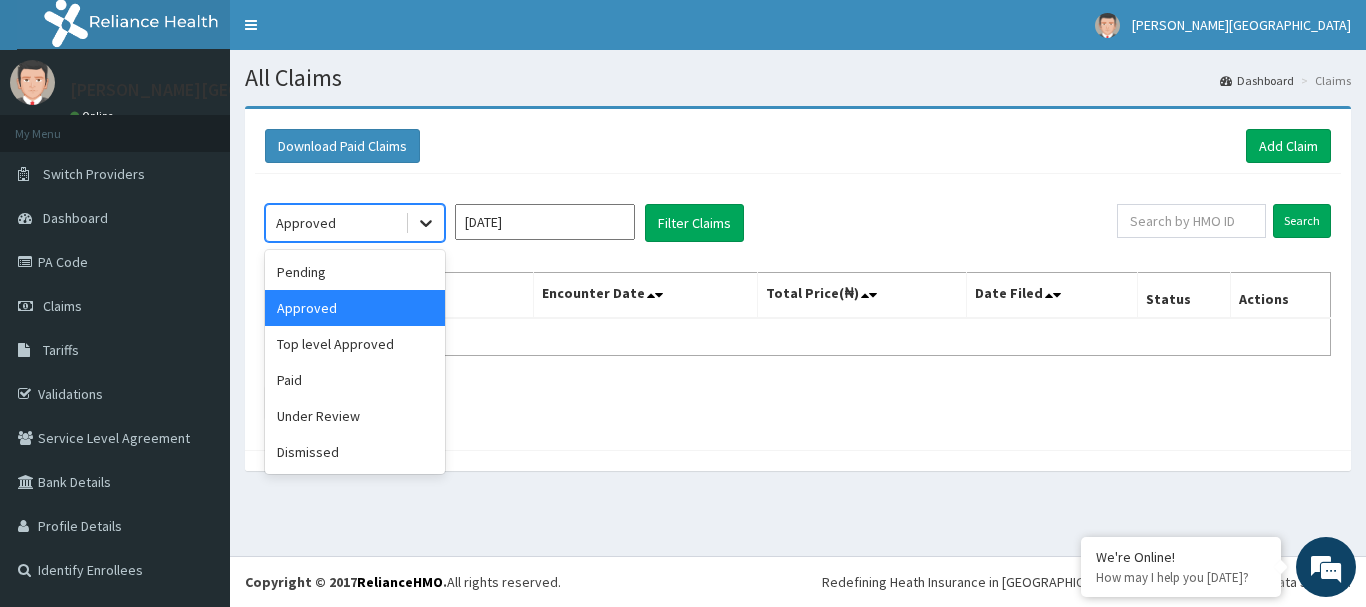 click 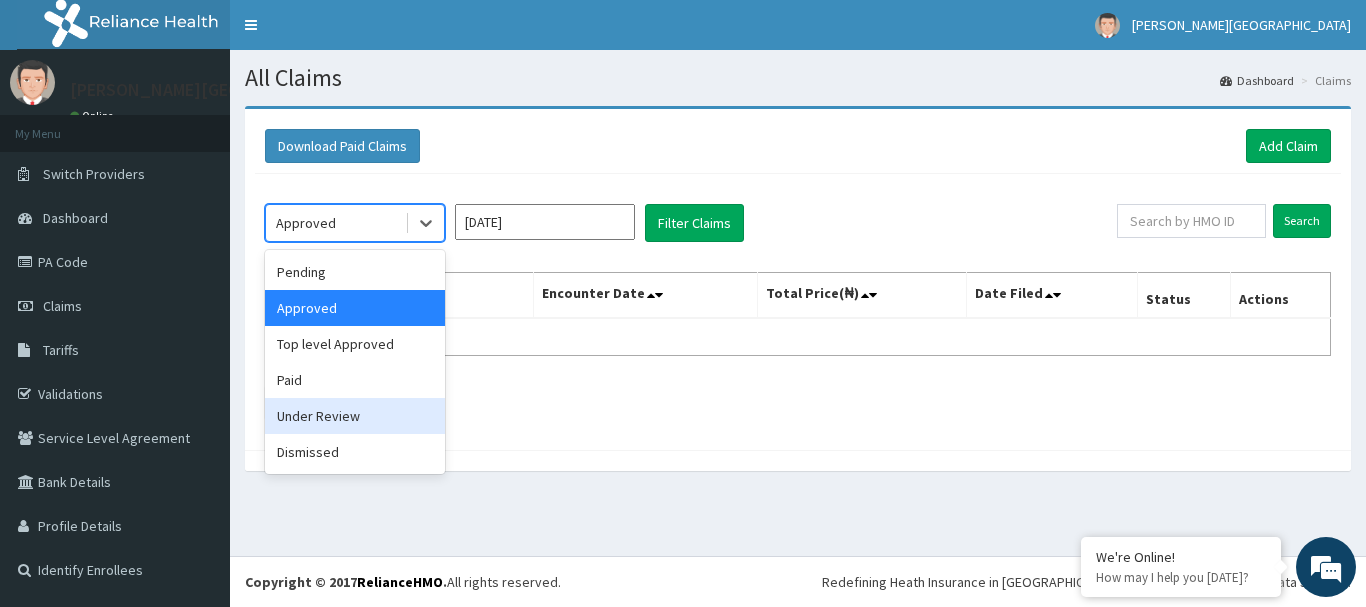 click on "Under Review" at bounding box center (355, 416) 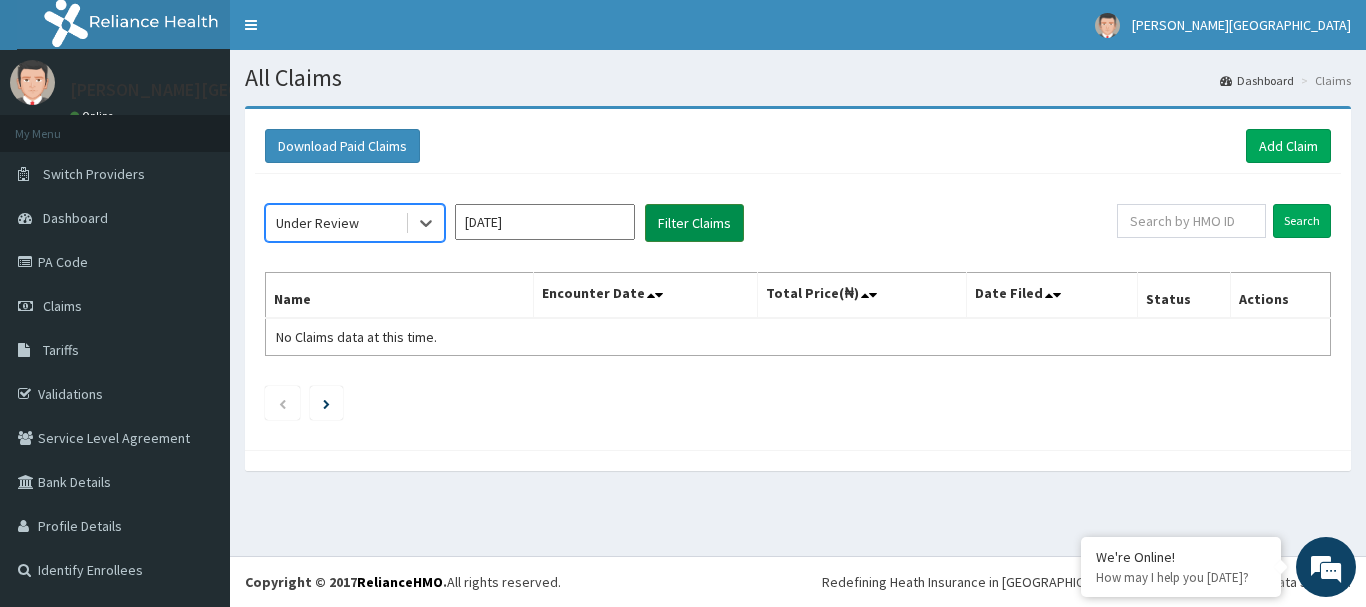click on "Filter Claims" at bounding box center [694, 223] 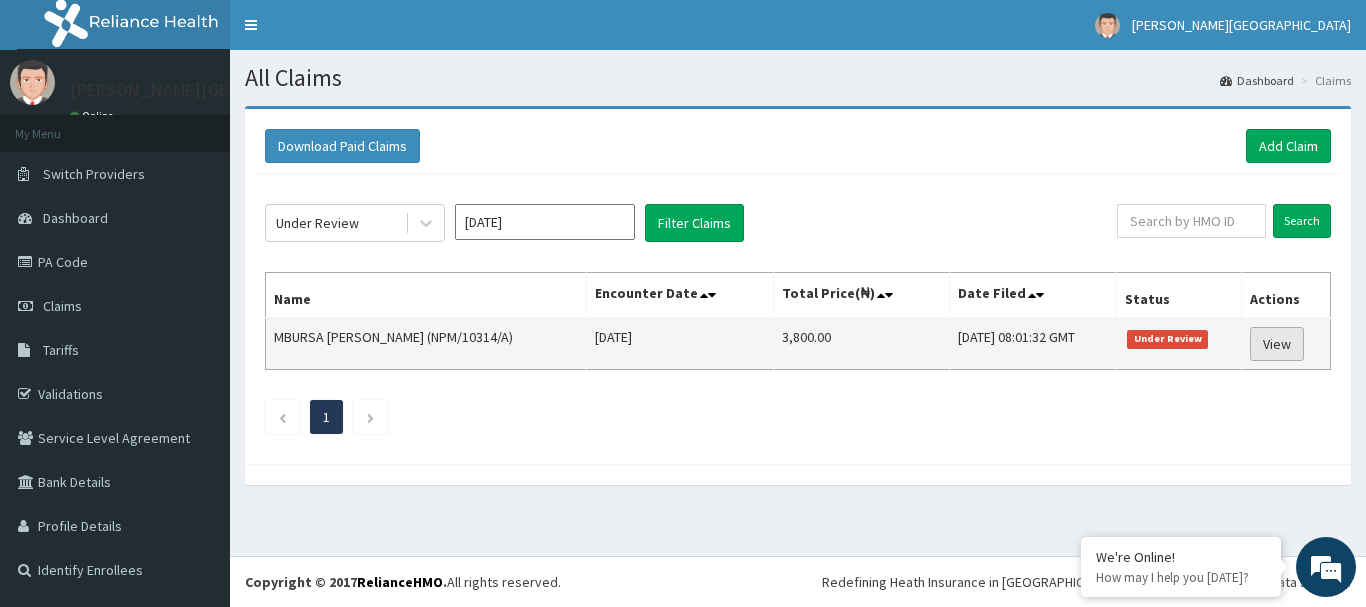 click on "View" at bounding box center [1277, 344] 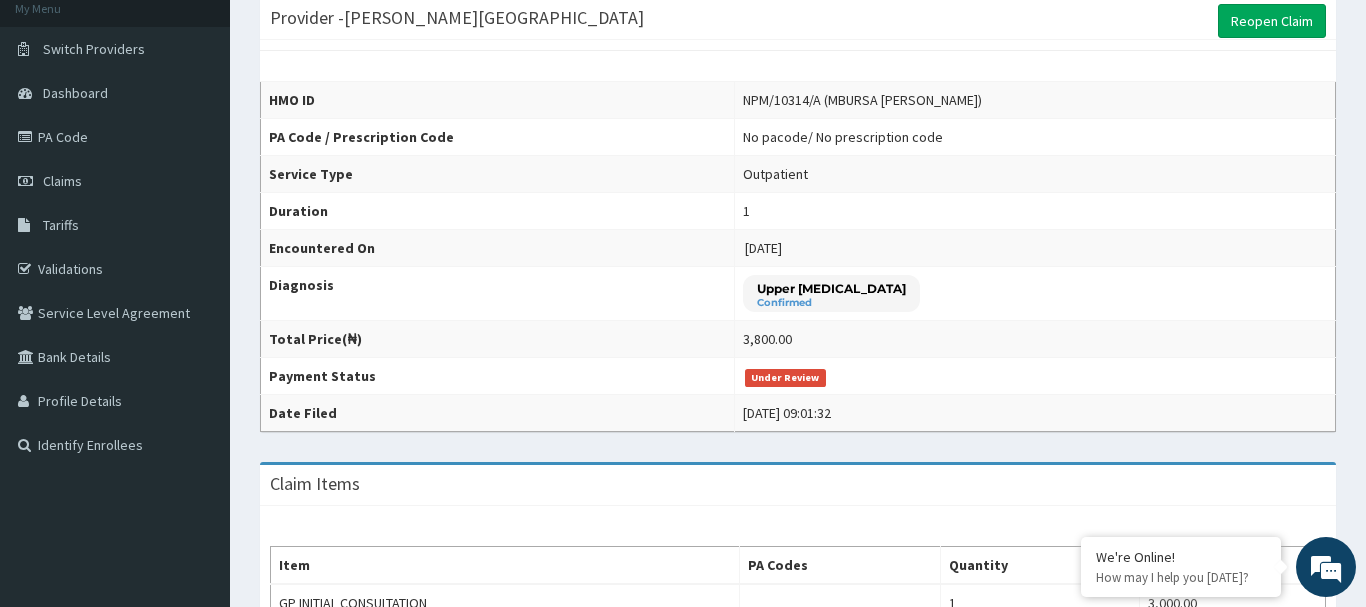 scroll, scrollTop: 0, scrollLeft: 0, axis: both 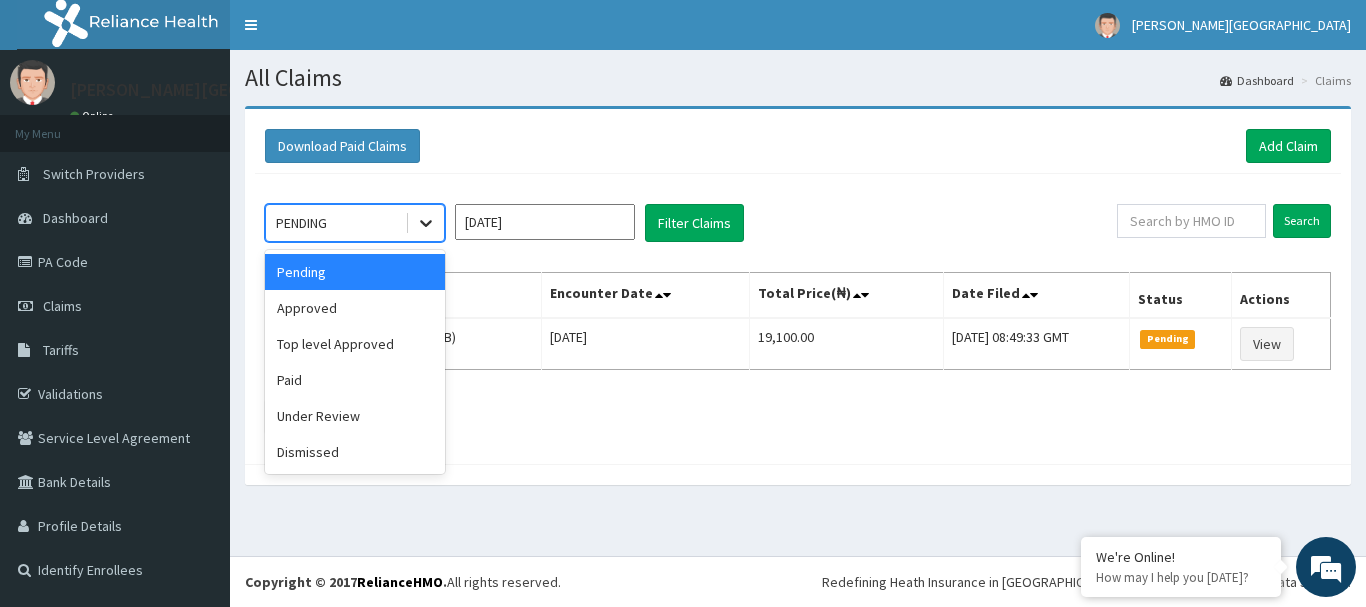 click 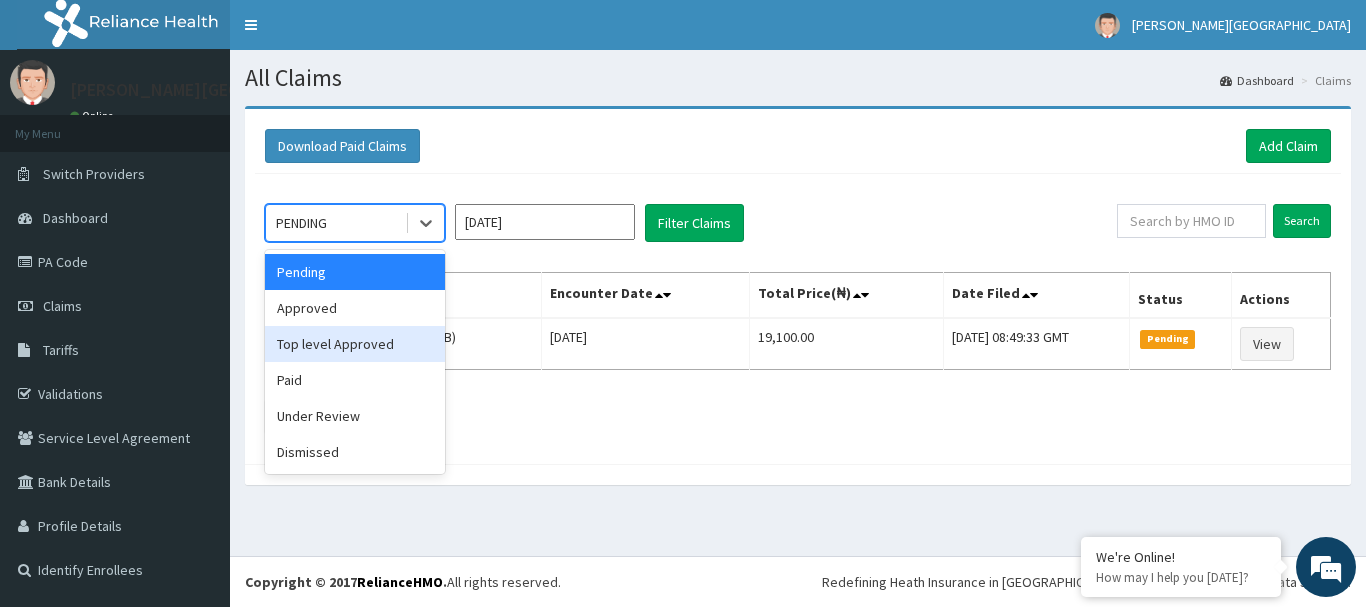 click on "Top level Approved" at bounding box center (355, 344) 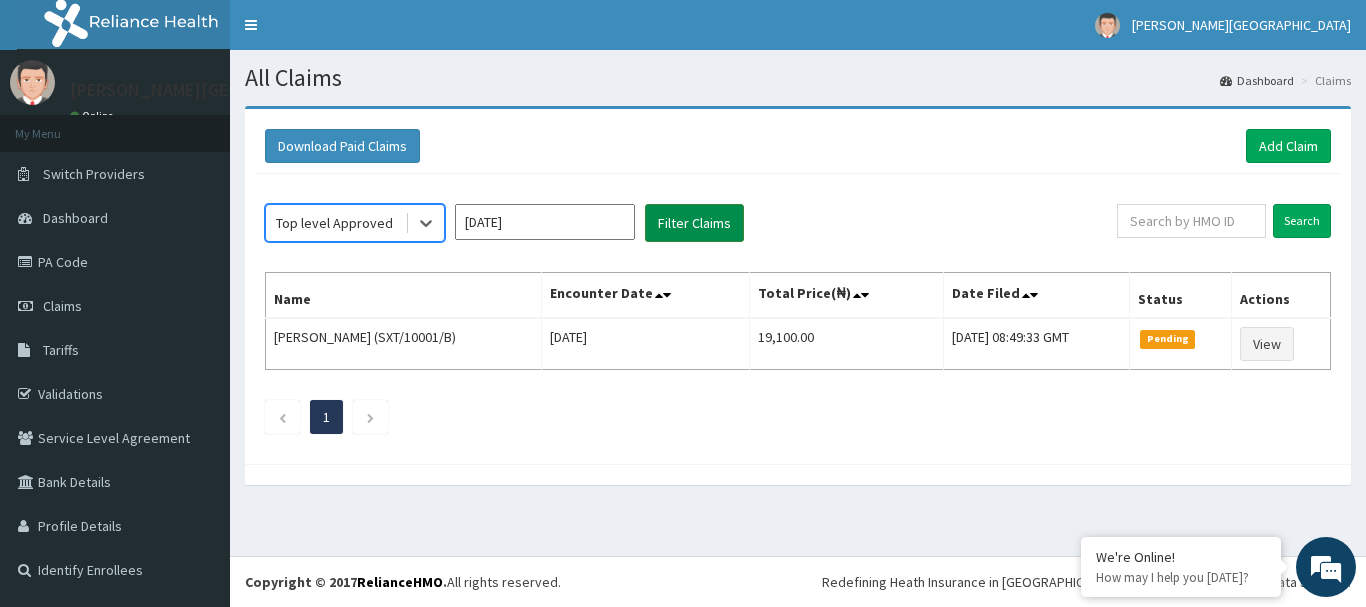 click on "Filter Claims" at bounding box center (694, 223) 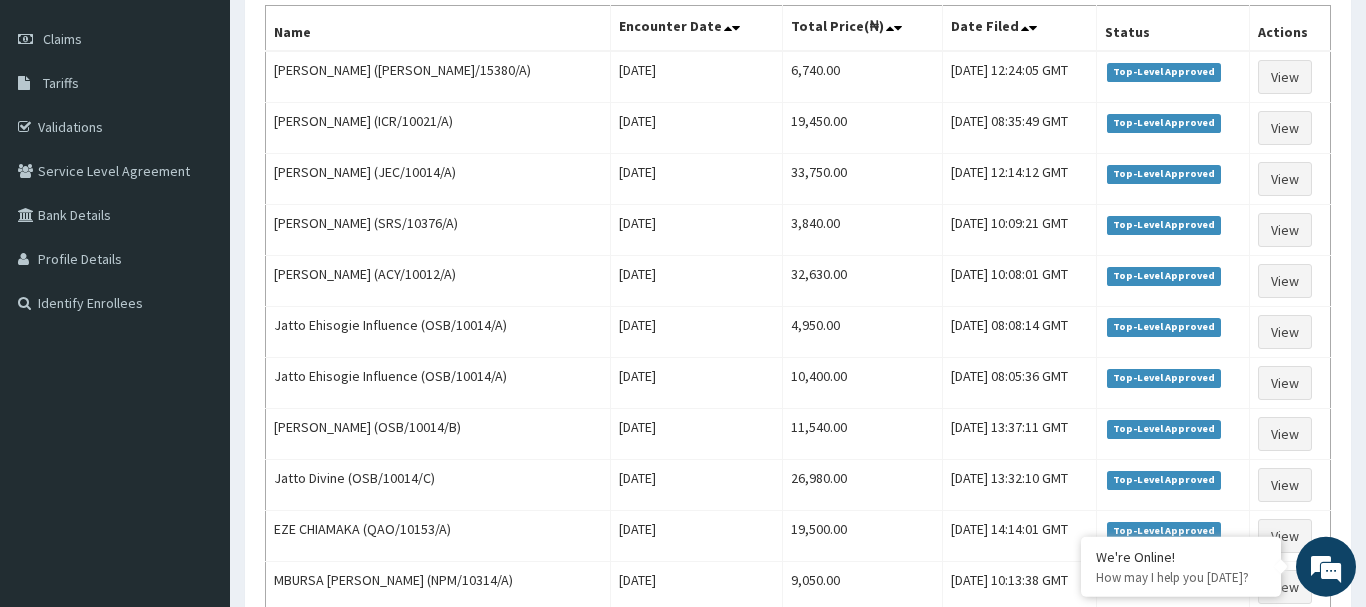 scroll, scrollTop: 306, scrollLeft: 0, axis: vertical 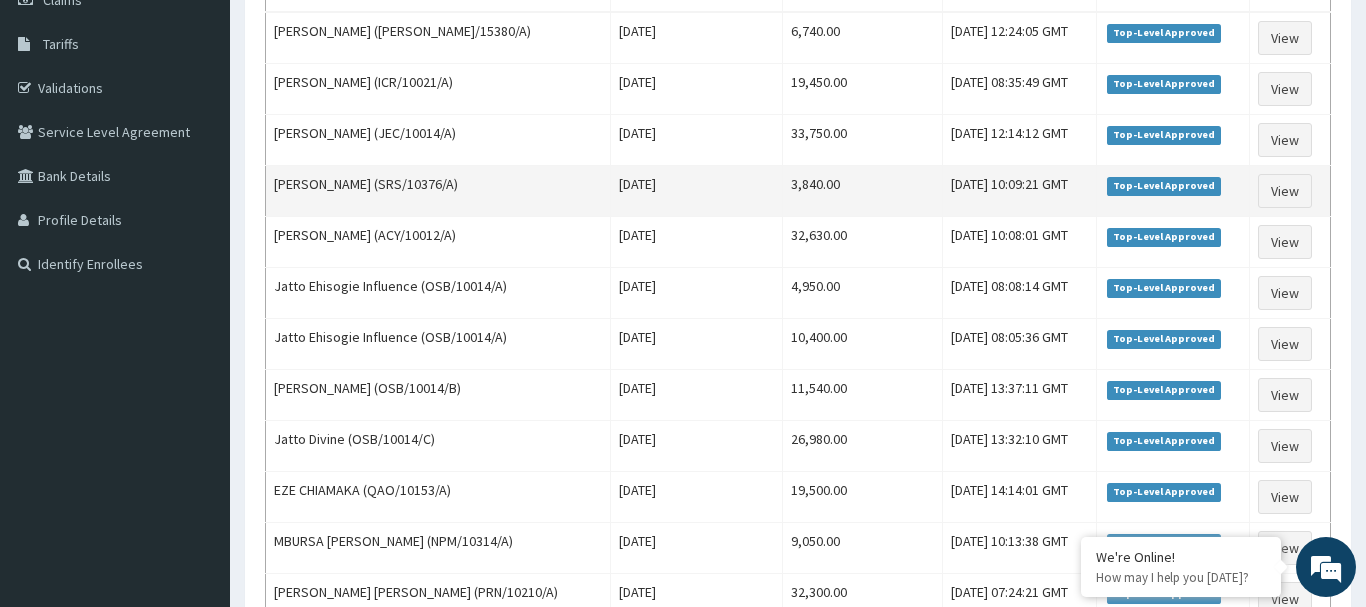 type 